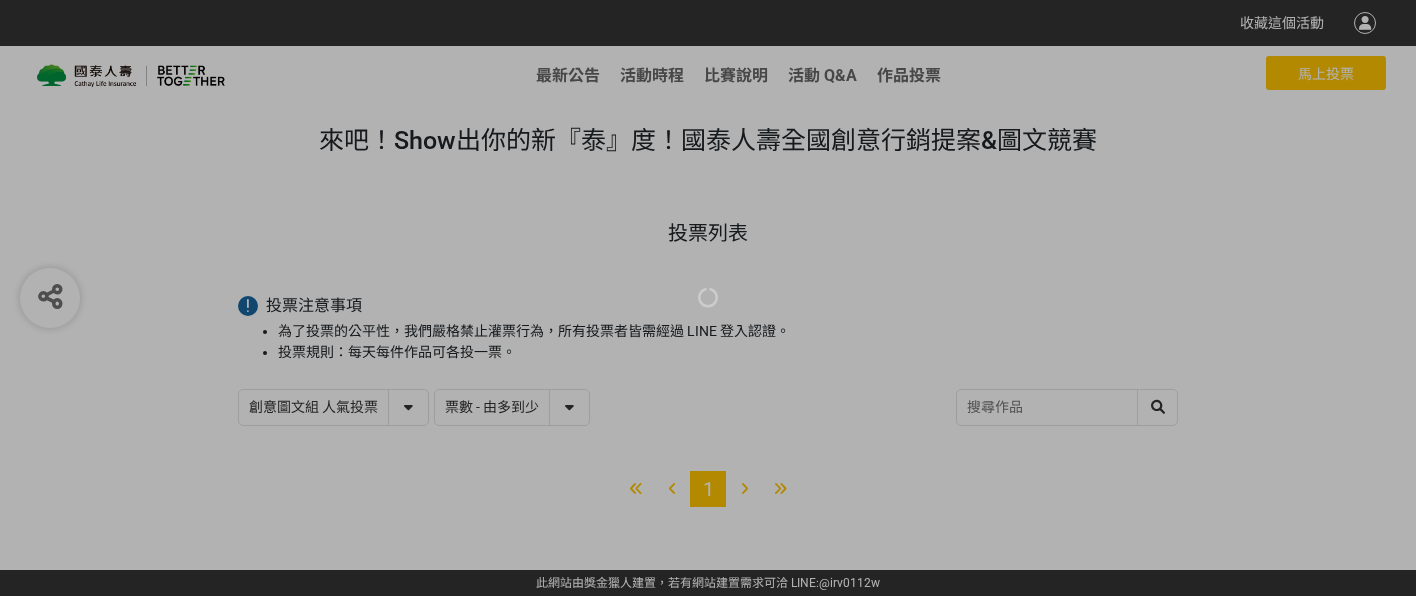 select on "vote" 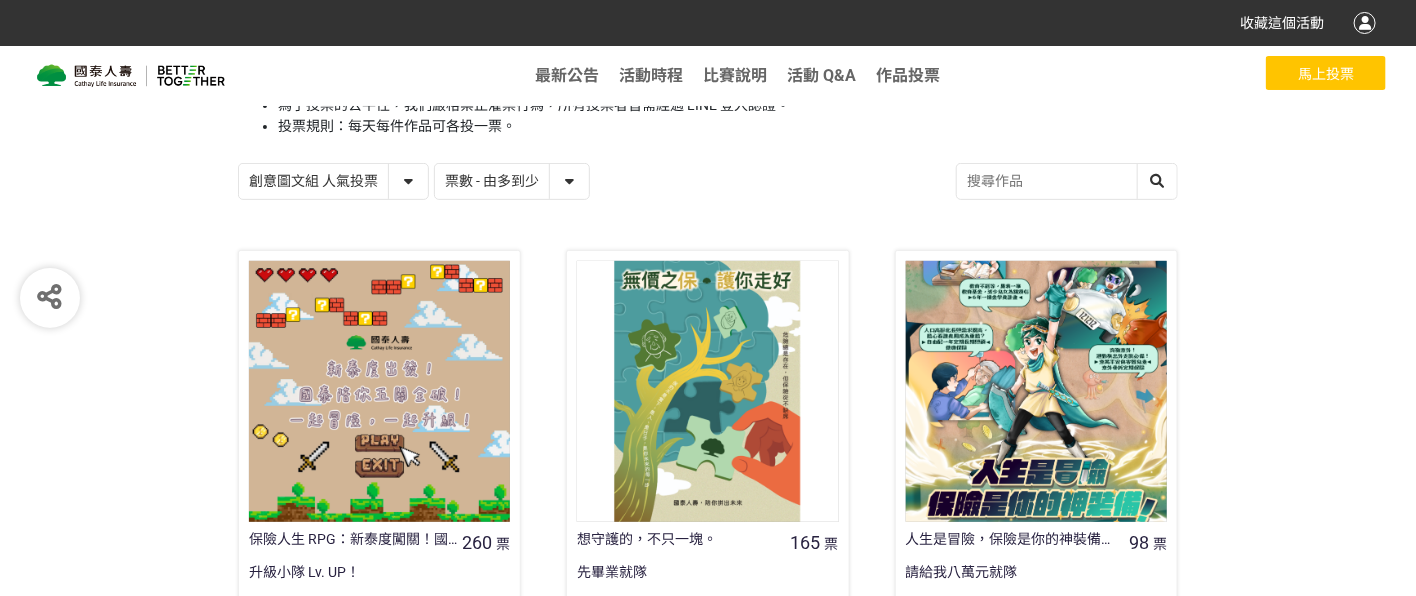scroll, scrollTop: 453, scrollLeft: 0, axis: vertical 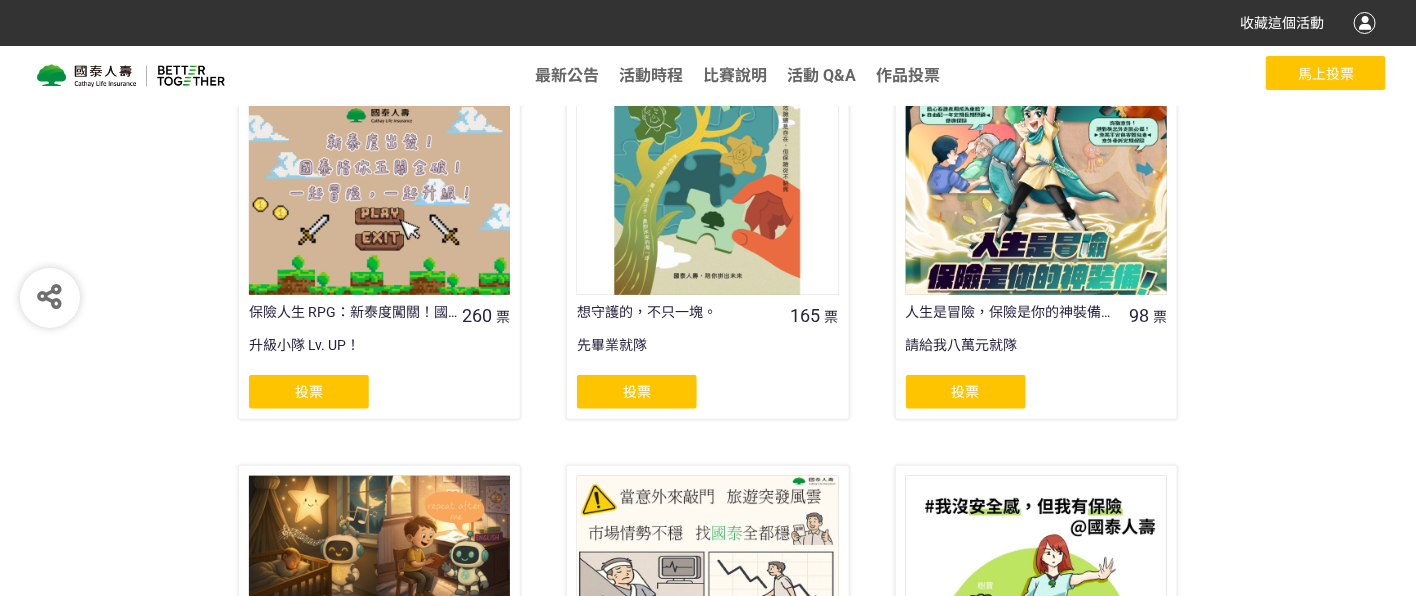 click on "投票" 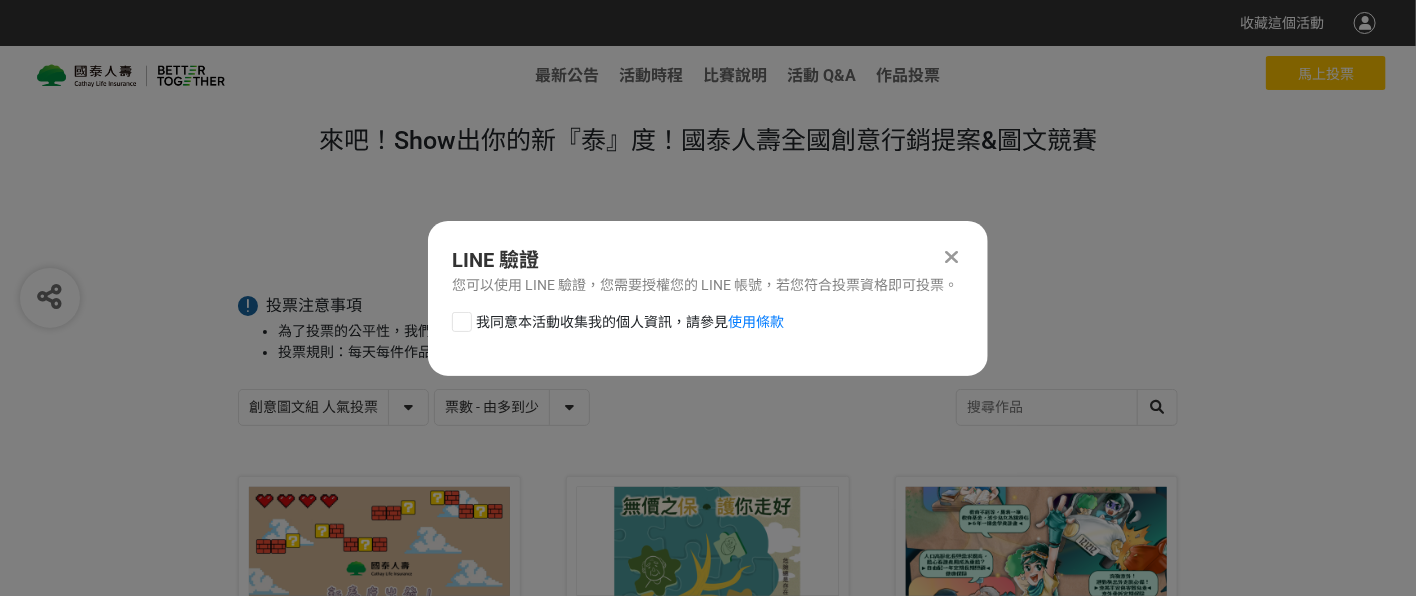 scroll, scrollTop: 0, scrollLeft: 0, axis: both 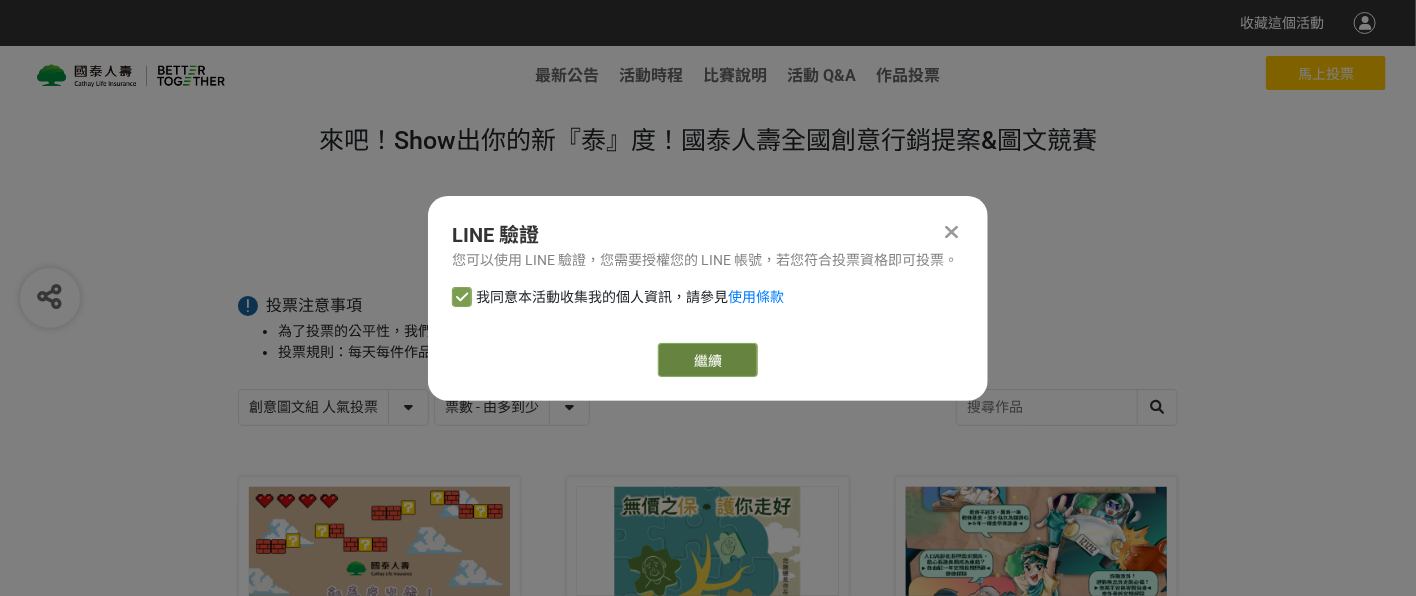 click on "繼續" at bounding box center (708, 360) 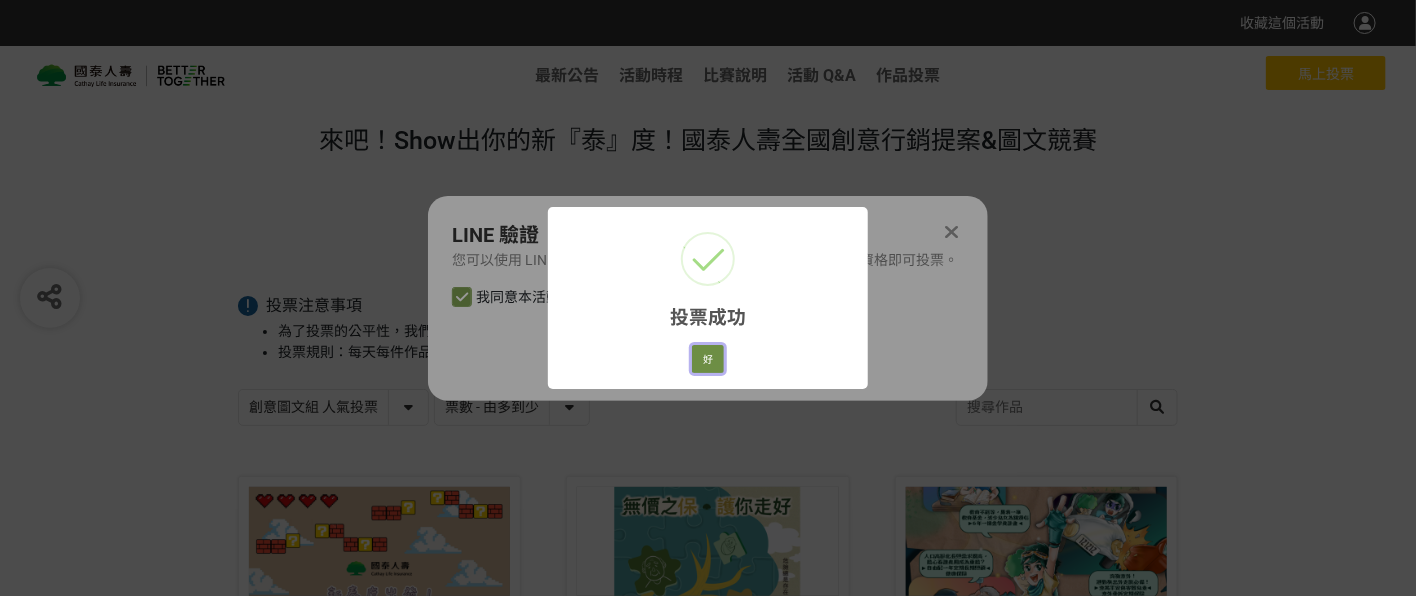 click on "好" at bounding box center [708, 359] 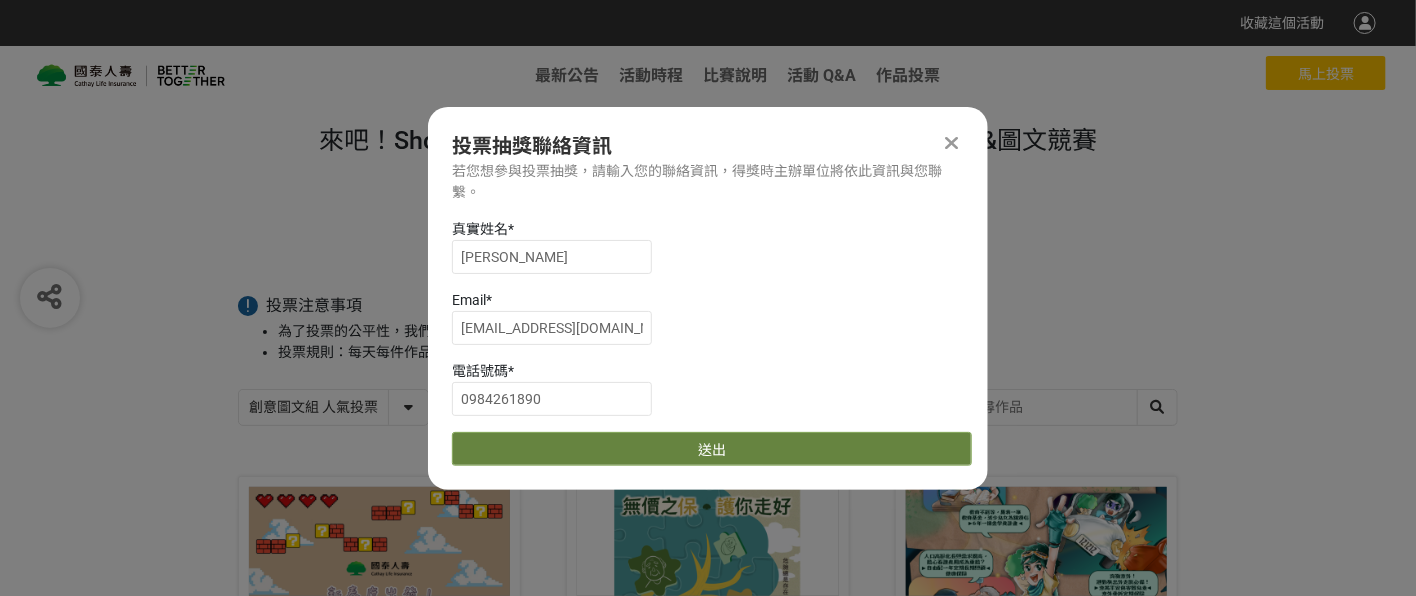 click on "送出" at bounding box center (712, 449) 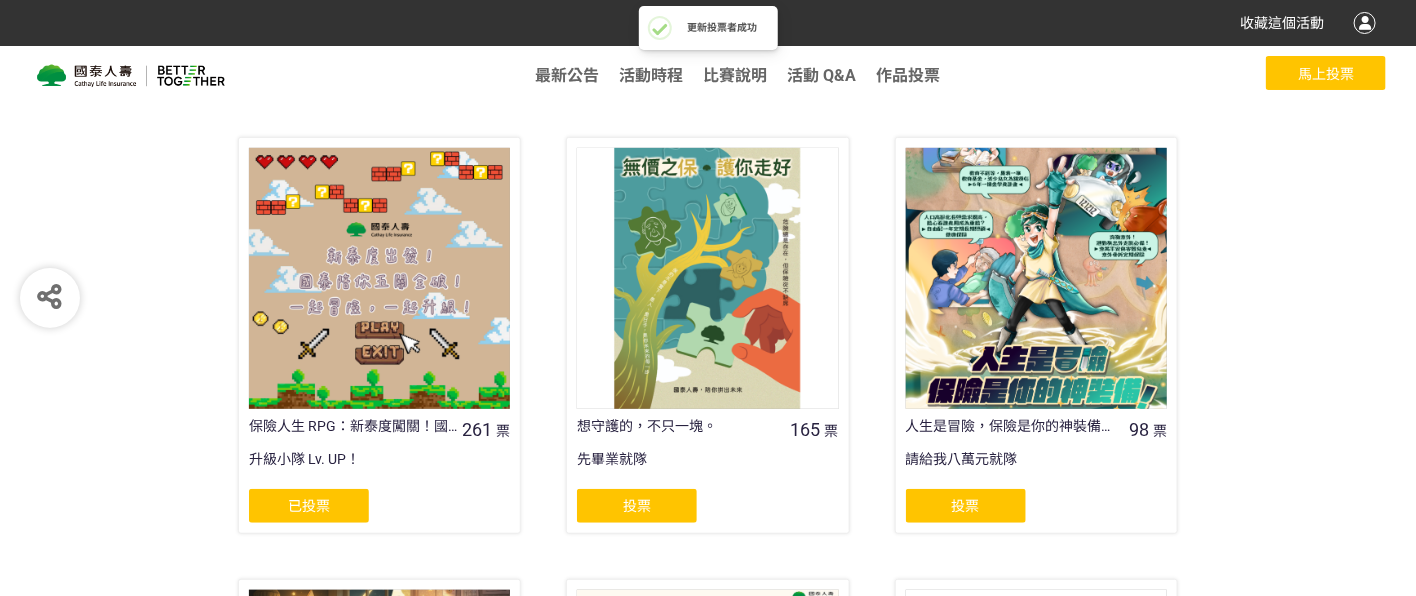 scroll, scrollTop: 112, scrollLeft: 0, axis: vertical 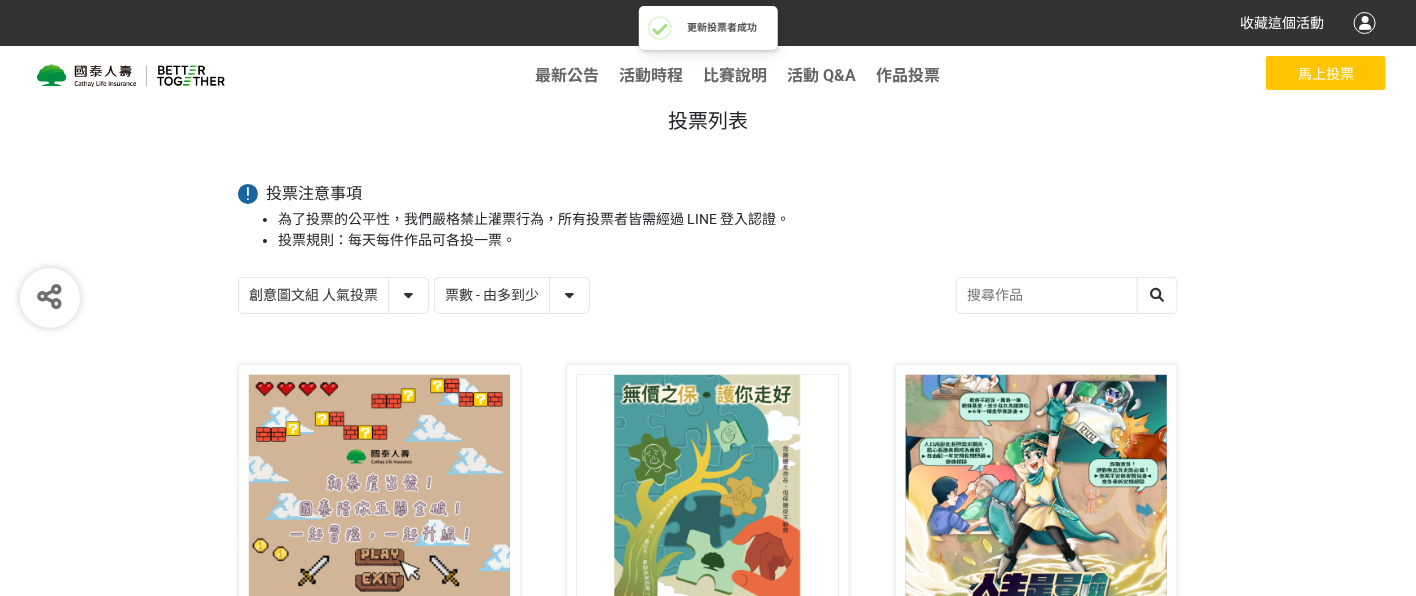 click on "創意圖文組 人氣投票 行銷提案組 人氣投票" at bounding box center [333, 295] 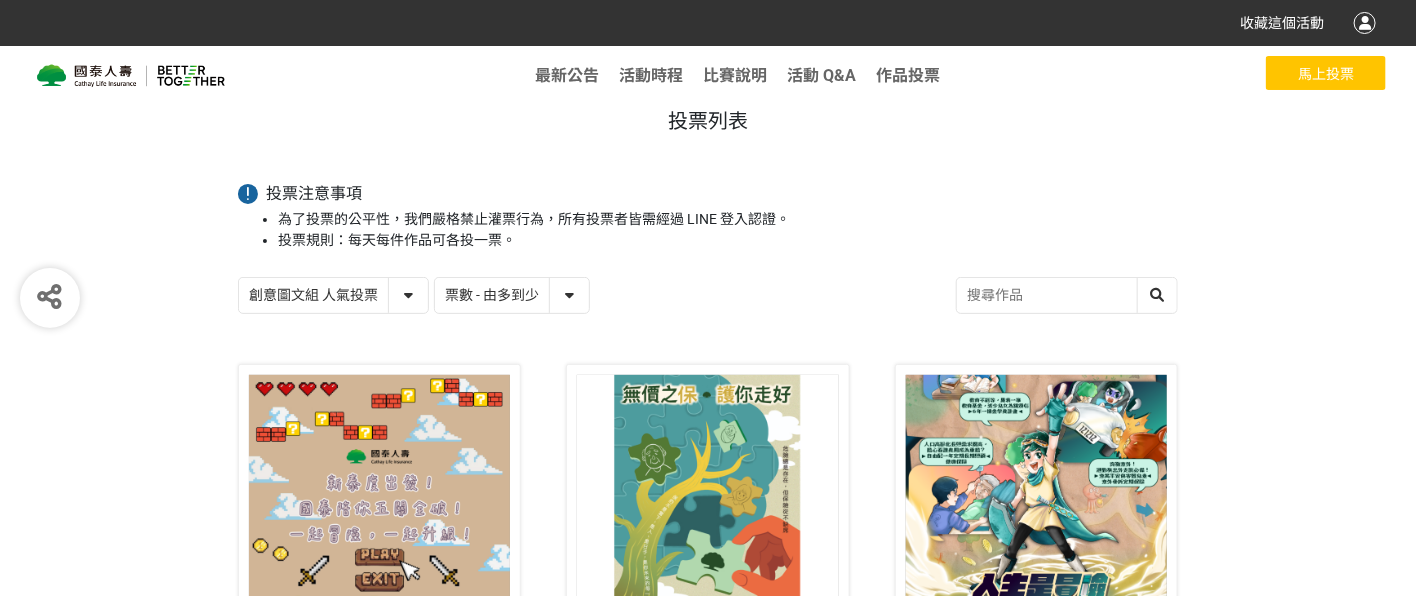 select on "13115" 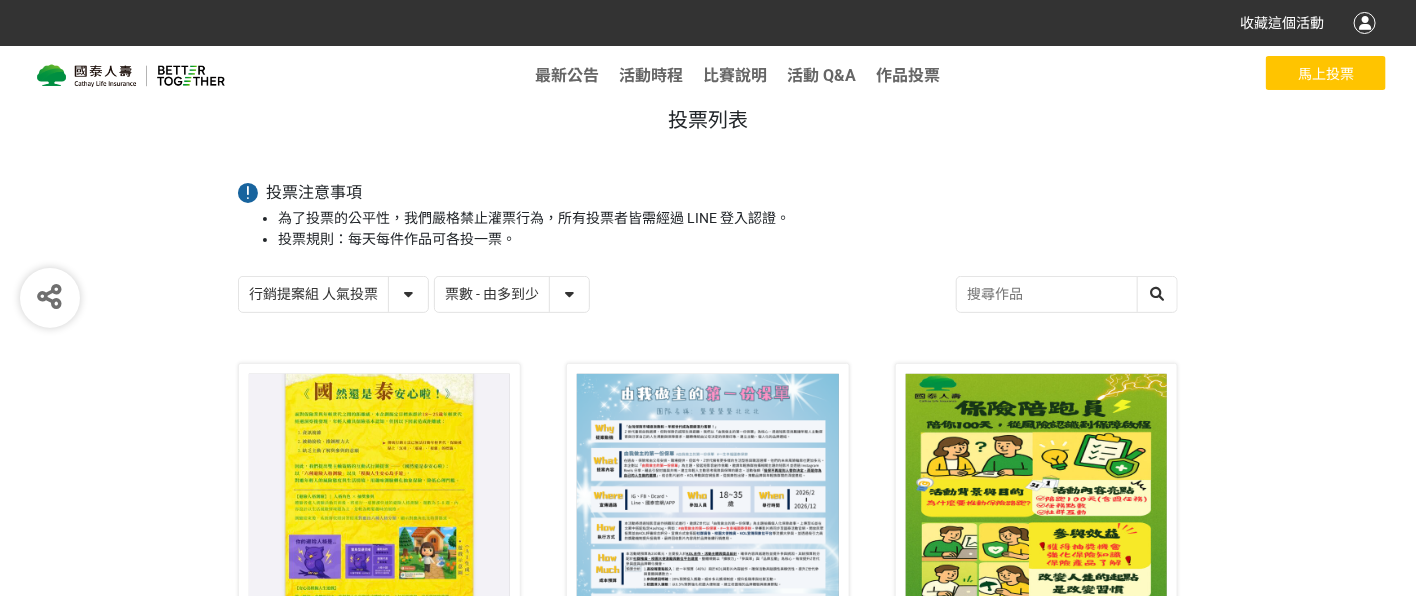 scroll, scrollTop: 340, scrollLeft: 0, axis: vertical 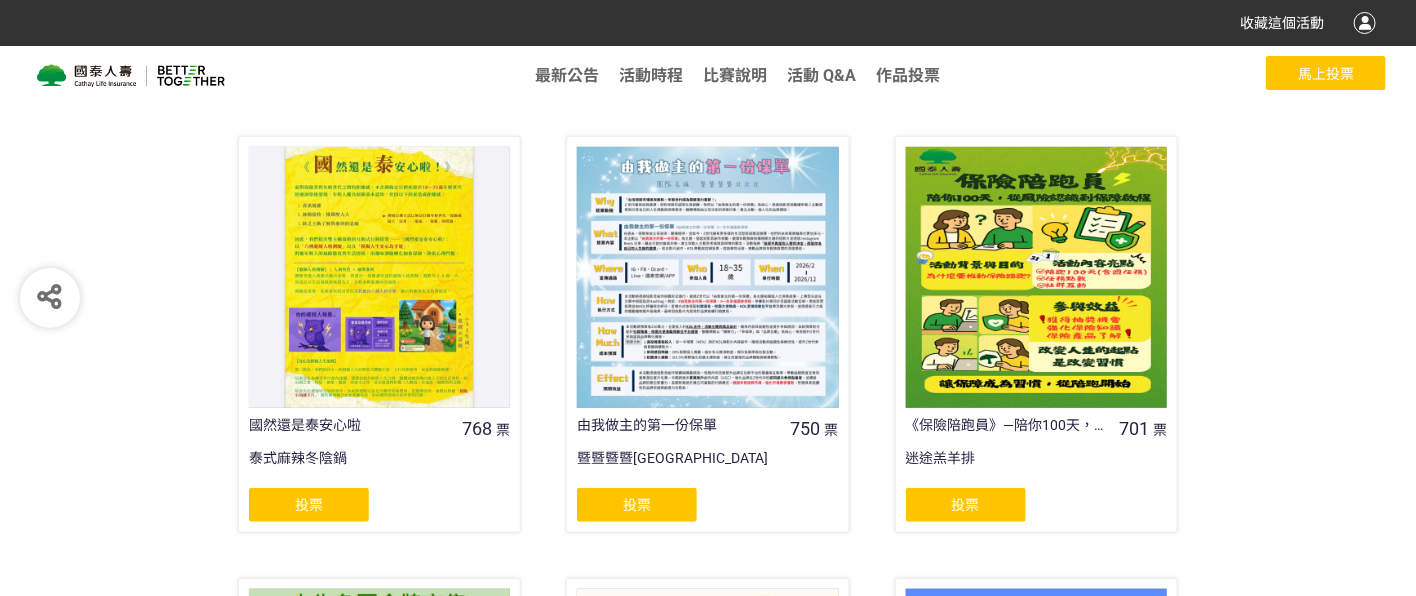 click on "投票" at bounding box center [309, 505] 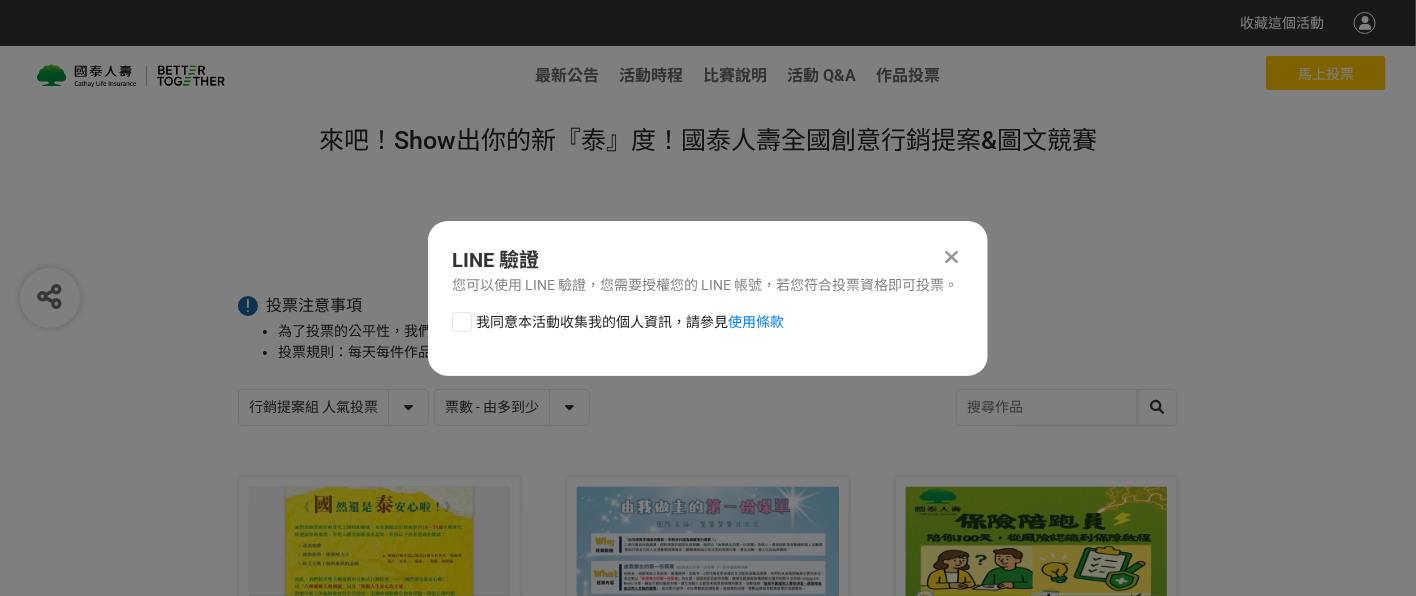 scroll, scrollTop: 0, scrollLeft: 0, axis: both 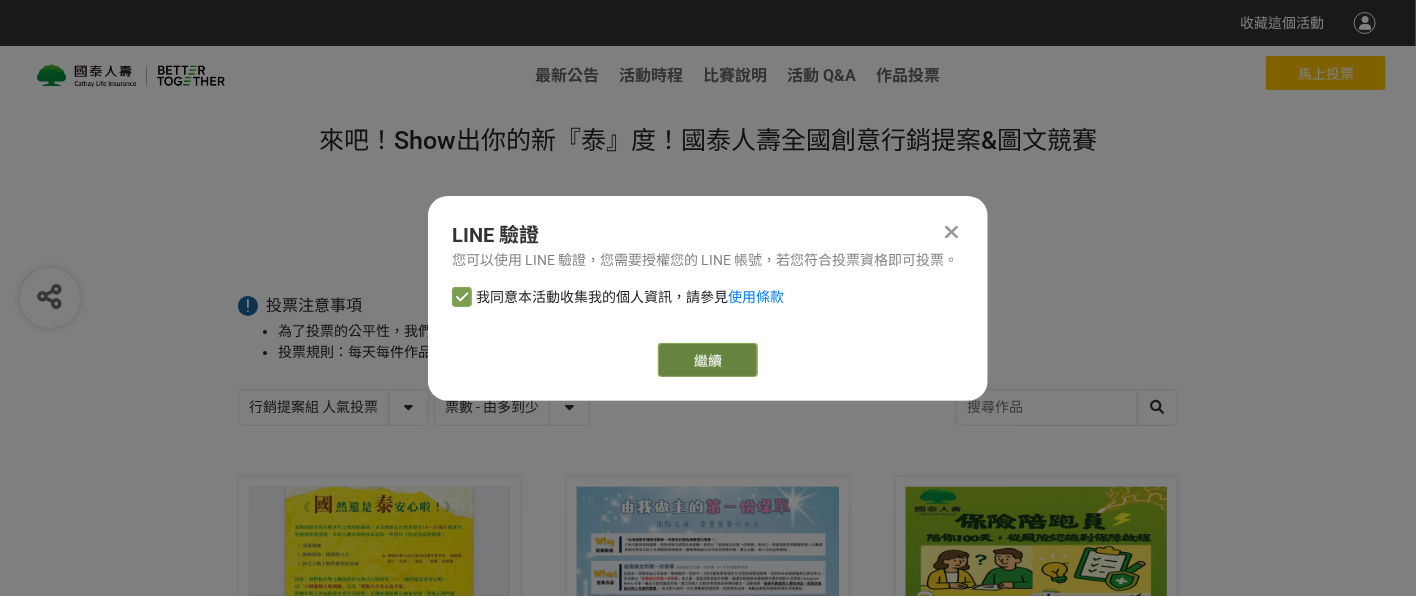 click on "繼續" at bounding box center (708, 360) 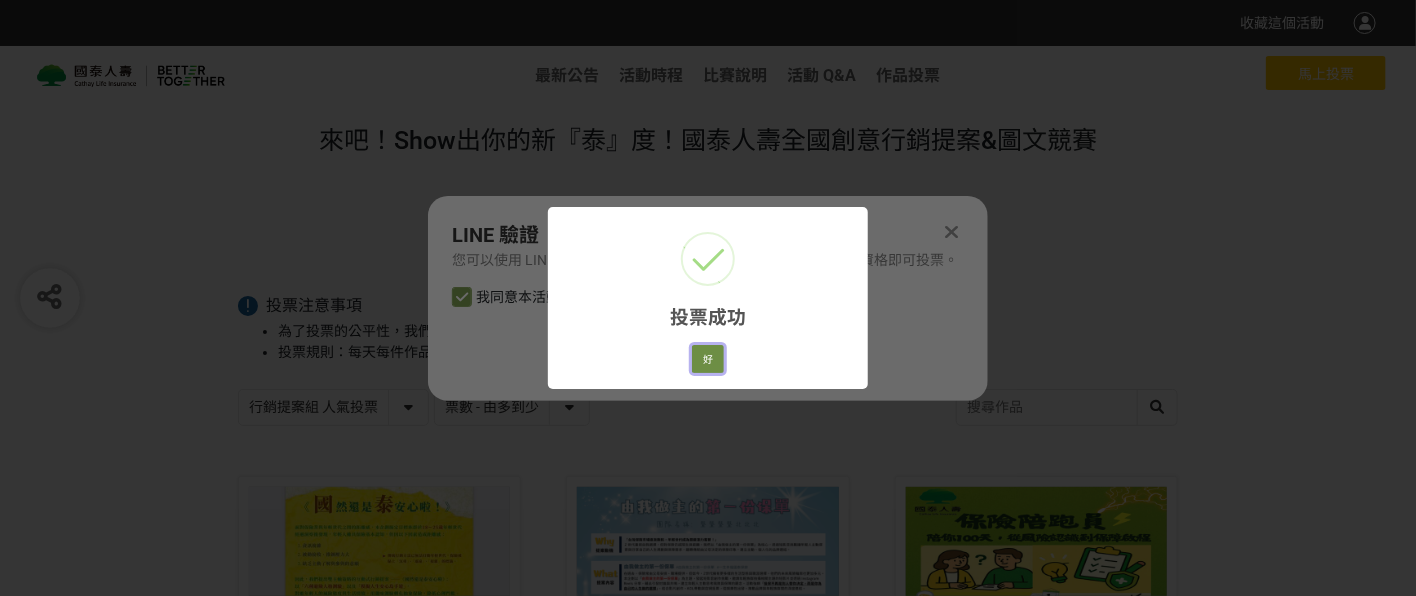 click on "好" at bounding box center (708, 359) 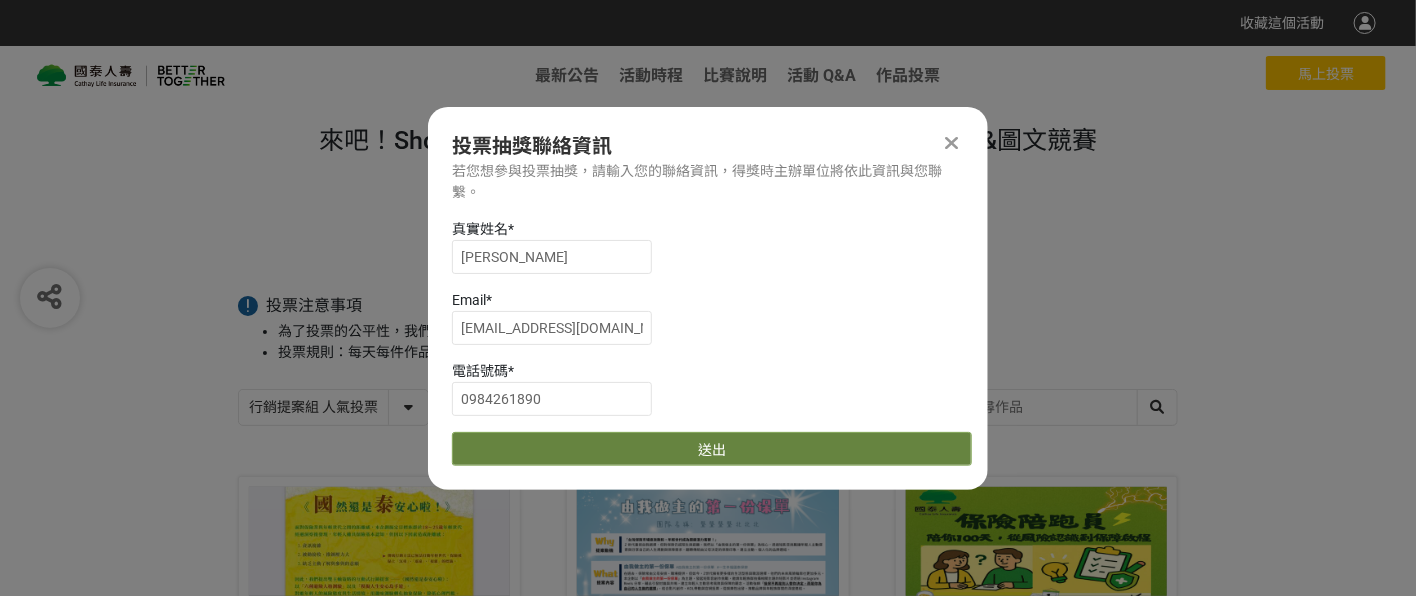 click on "送出" at bounding box center [712, 449] 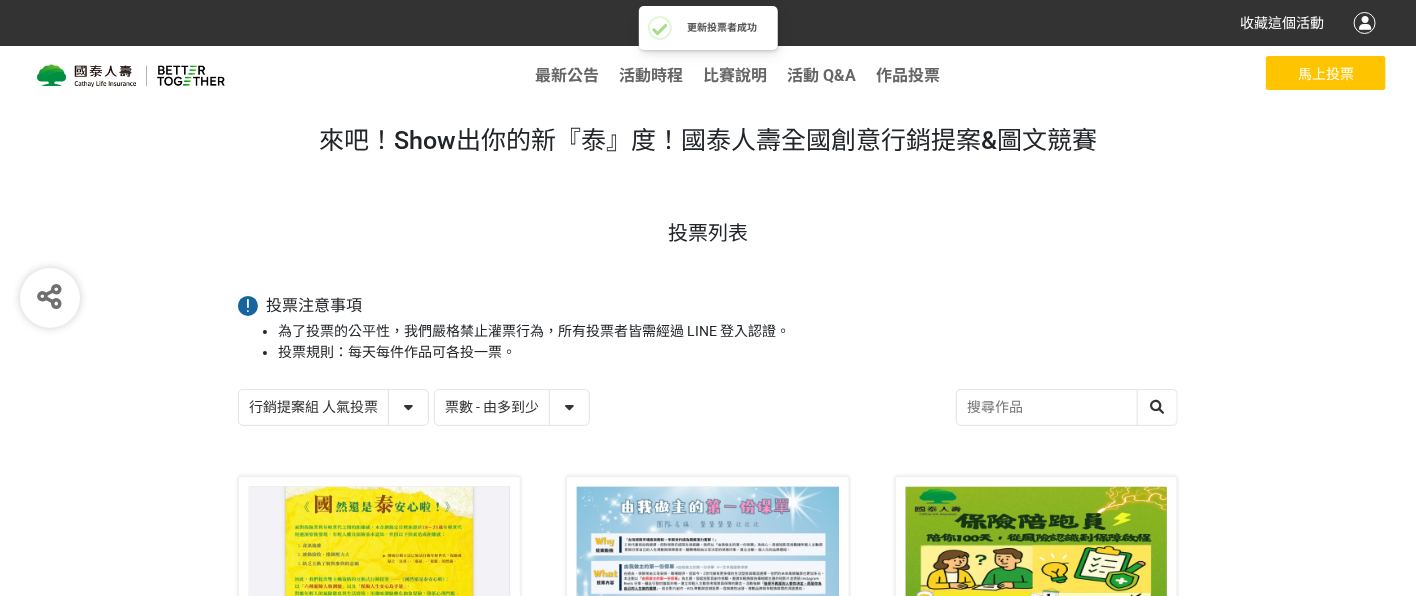 scroll, scrollTop: 340, scrollLeft: 0, axis: vertical 